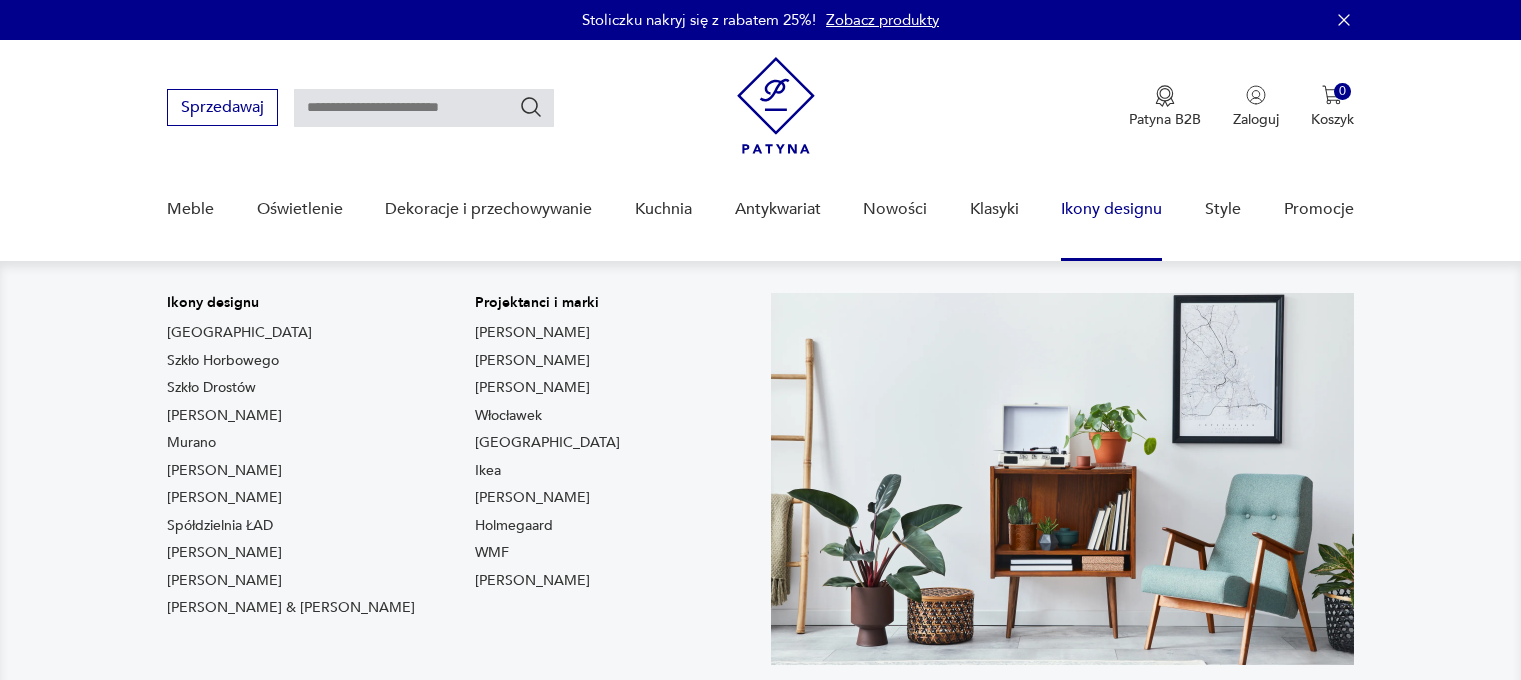 scroll, scrollTop: 0, scrollLeft: 0, axis: both 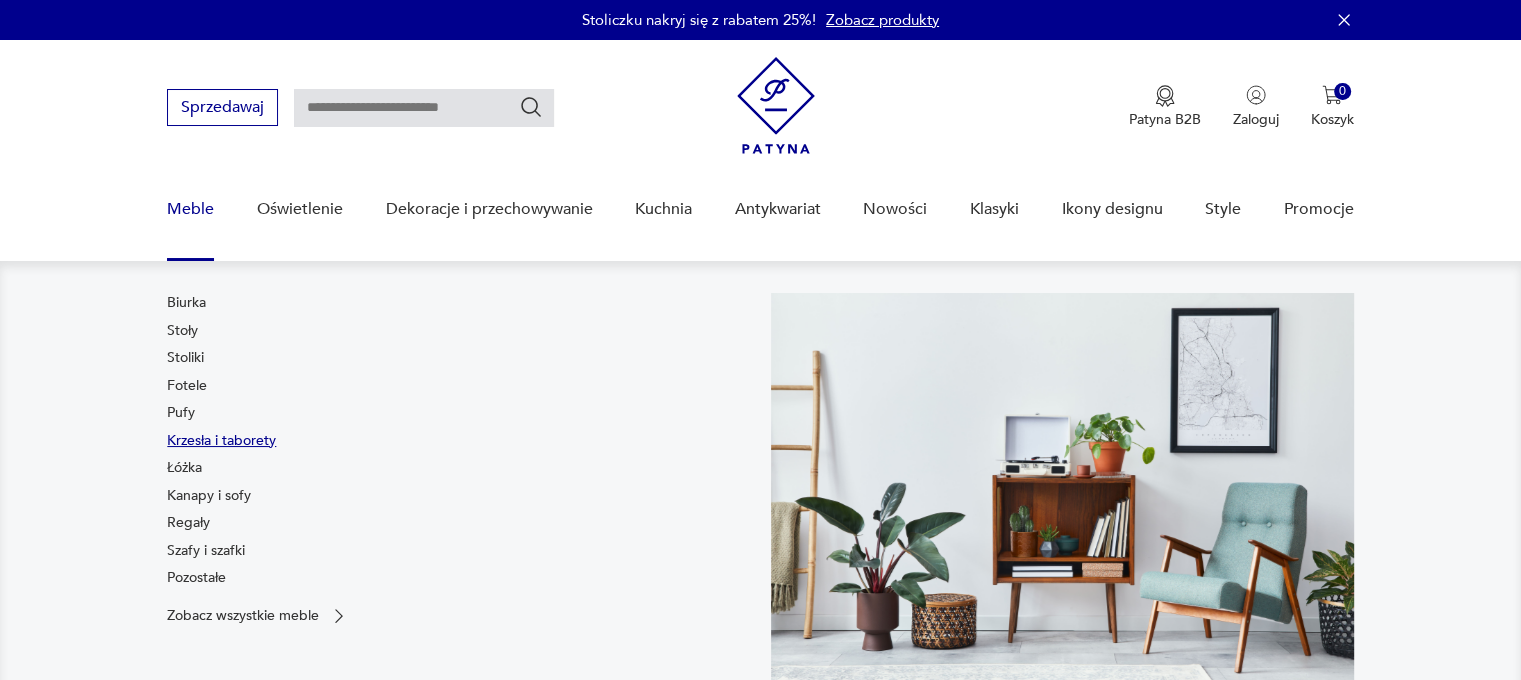 click on "Krzesła i taborety" at bounding box center (221, 441) 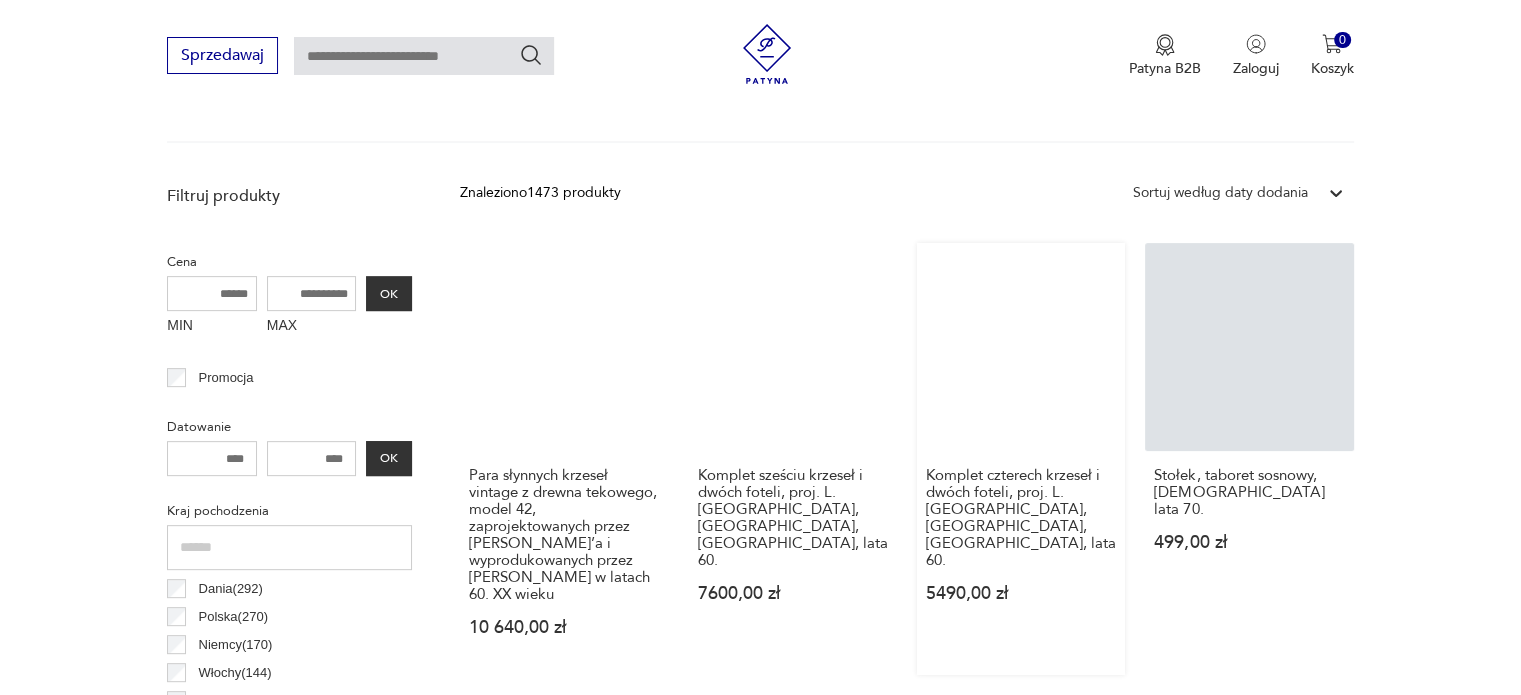 scroll, scrollTop: 629, scrollLeft: 0, axis: vertical 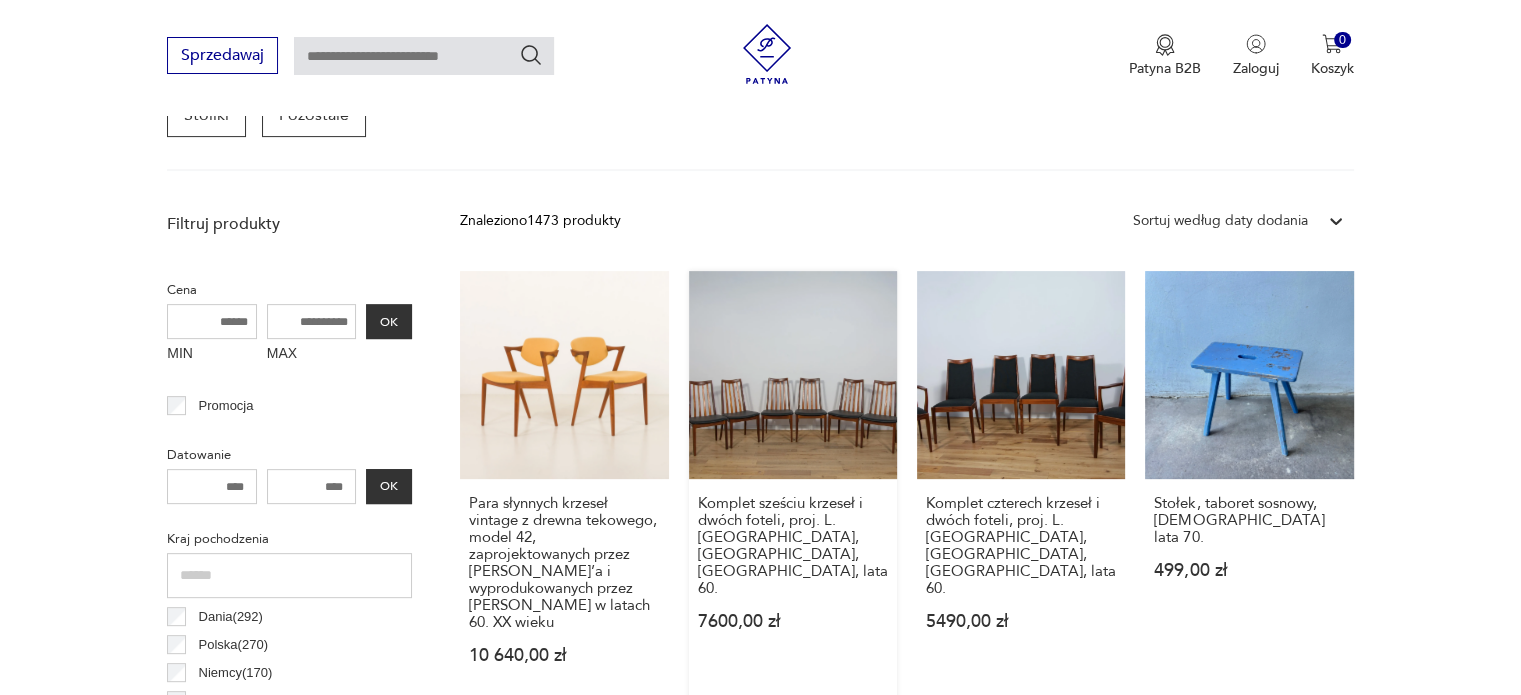 click on "Komplet sześciu krzeseł i dwóch foteli, proj. L. Dandy, G-Plan, [GEOGRAPHIC_DATA], lata 60. 7600,00 zł" at bounding box center [793, 487] 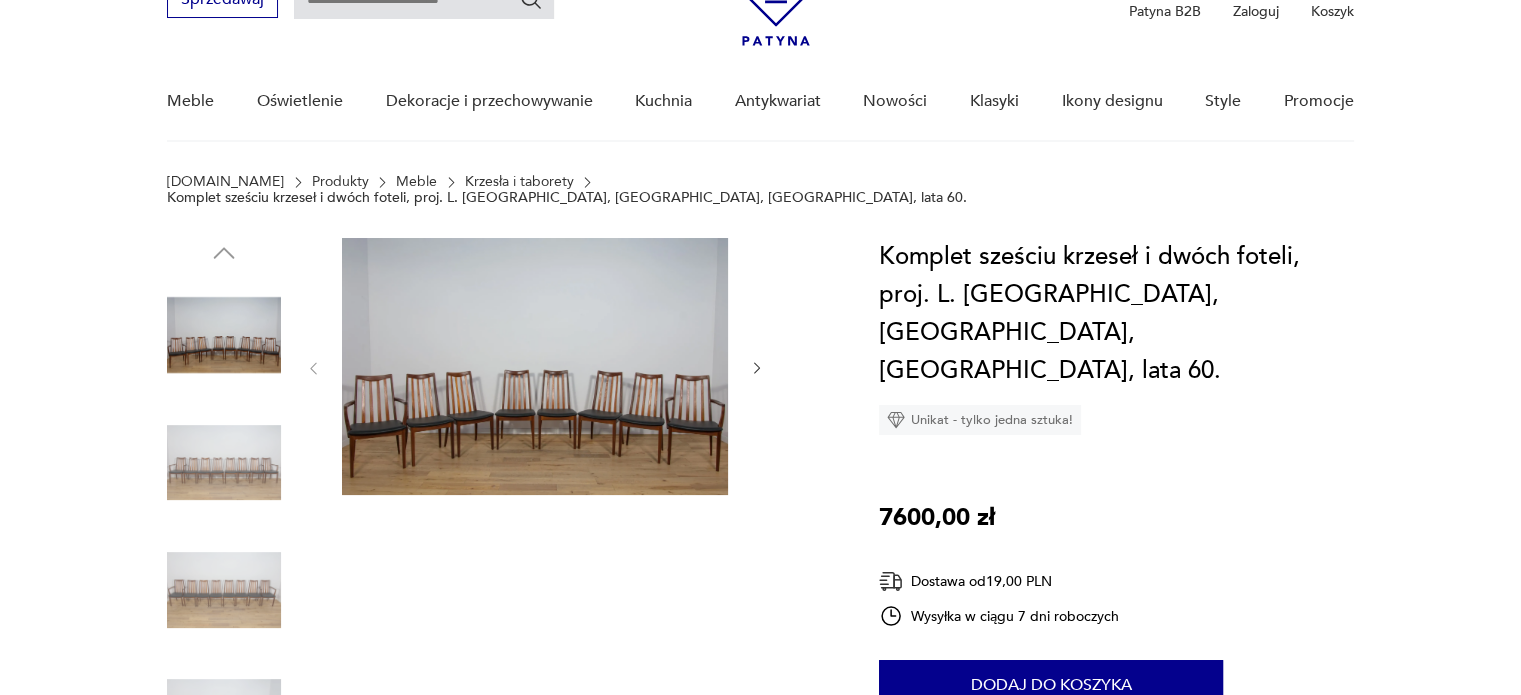 scroll, scrollTop: 0, scrollLeft: 0, axis: both 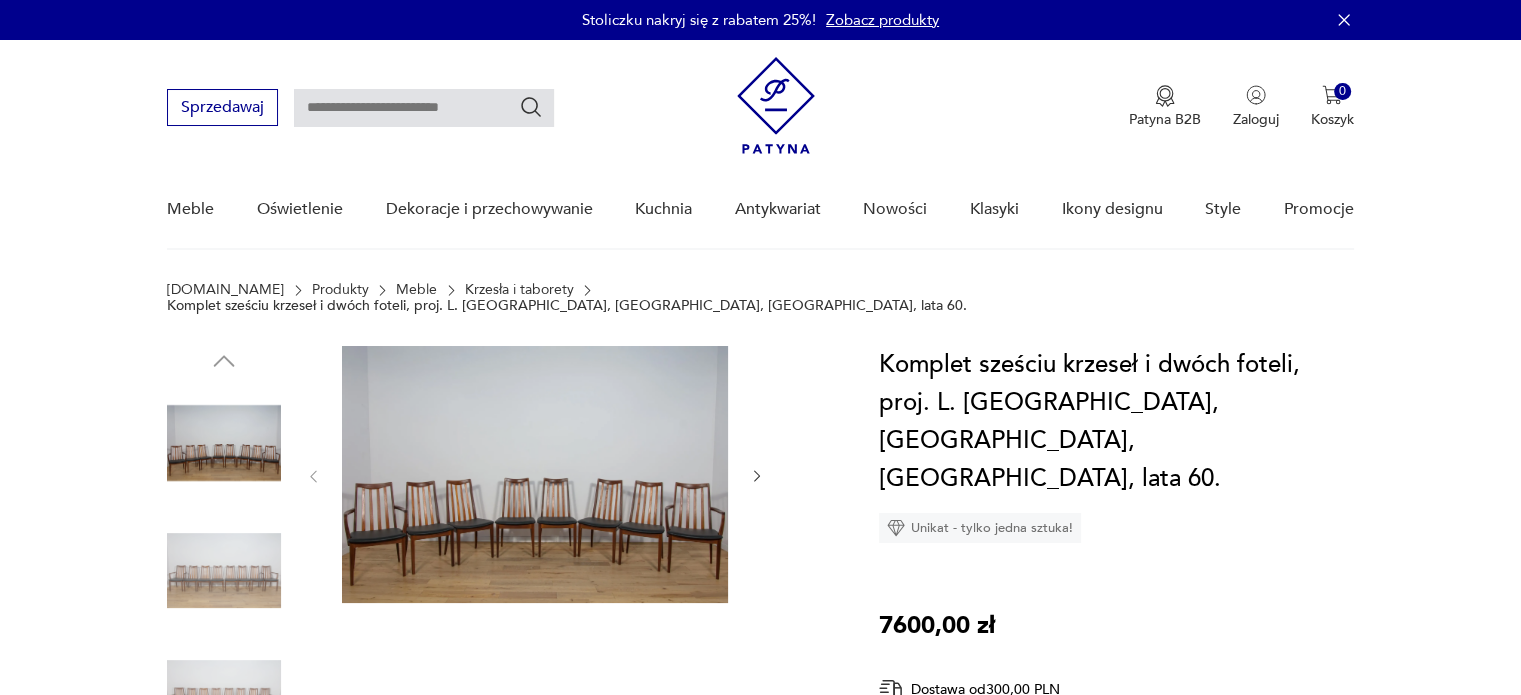 click 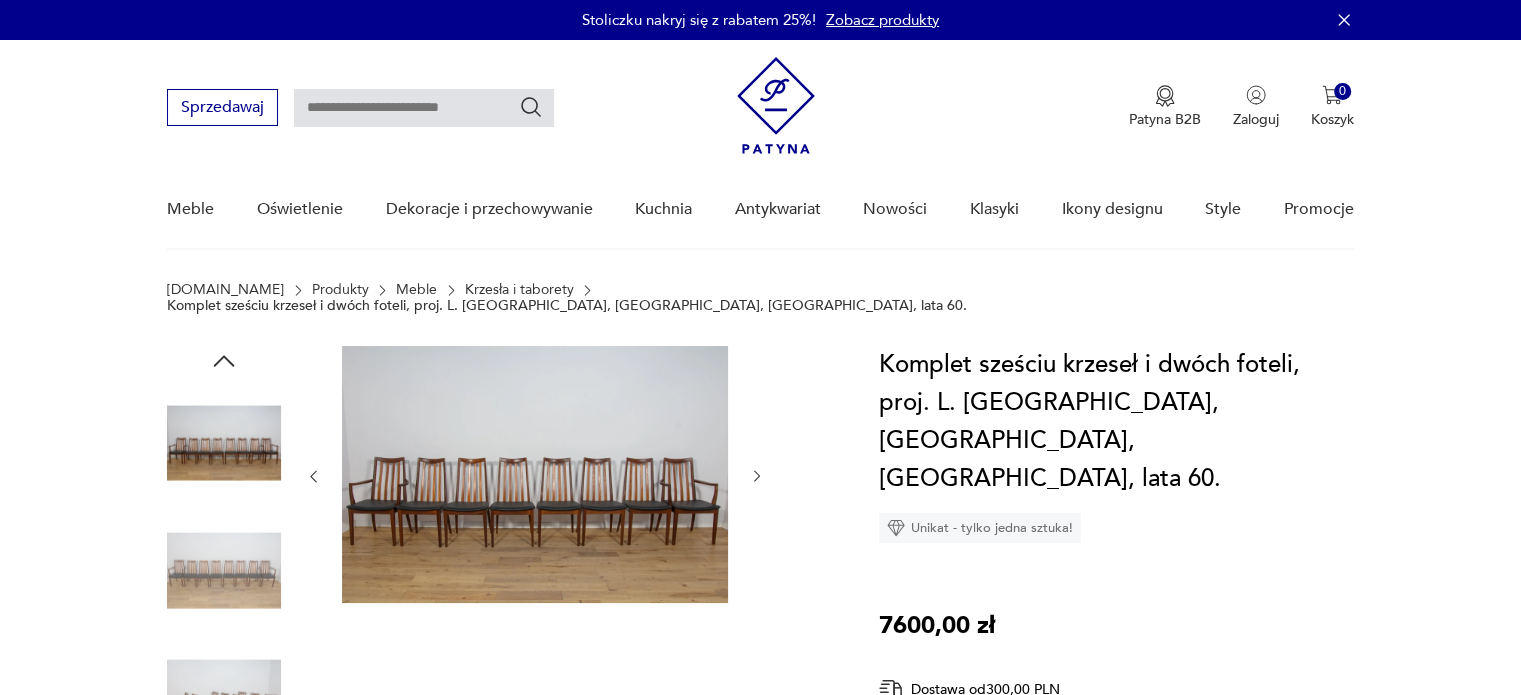 click 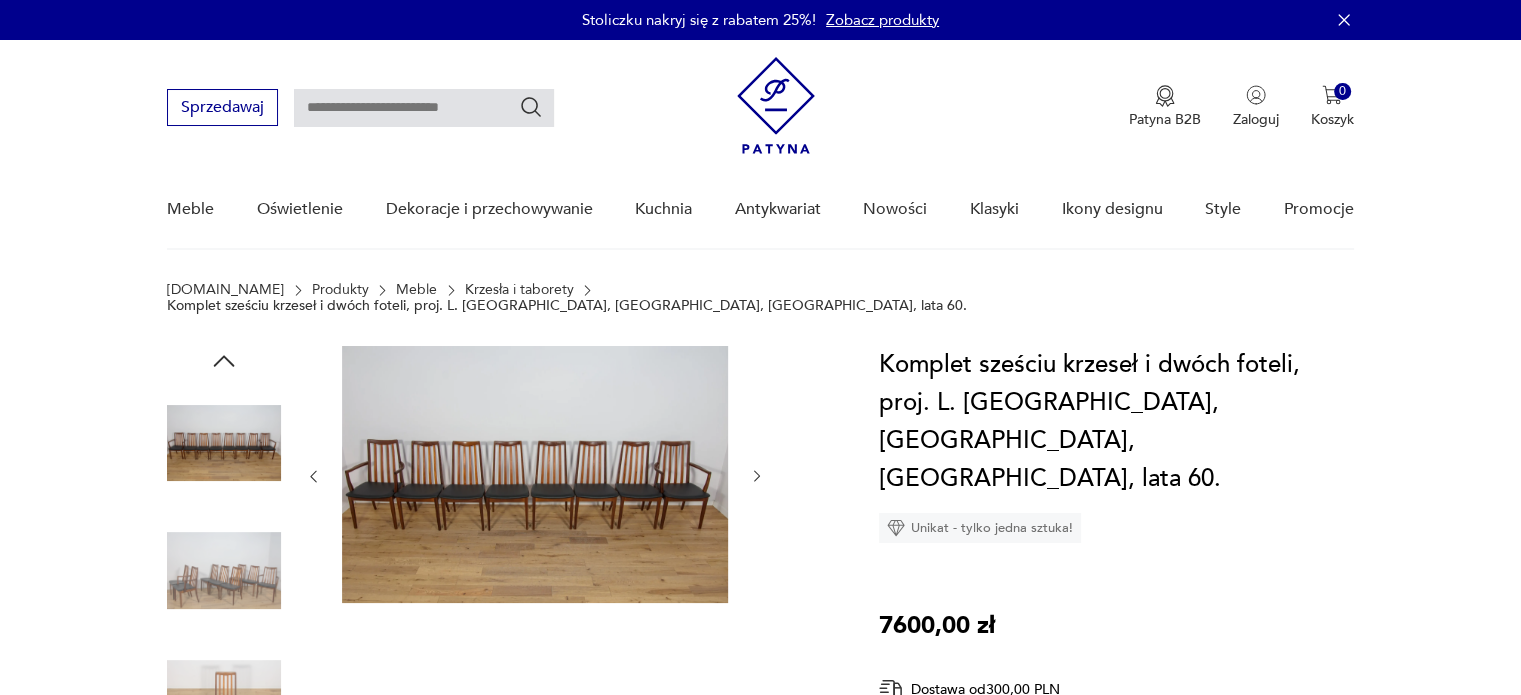 click 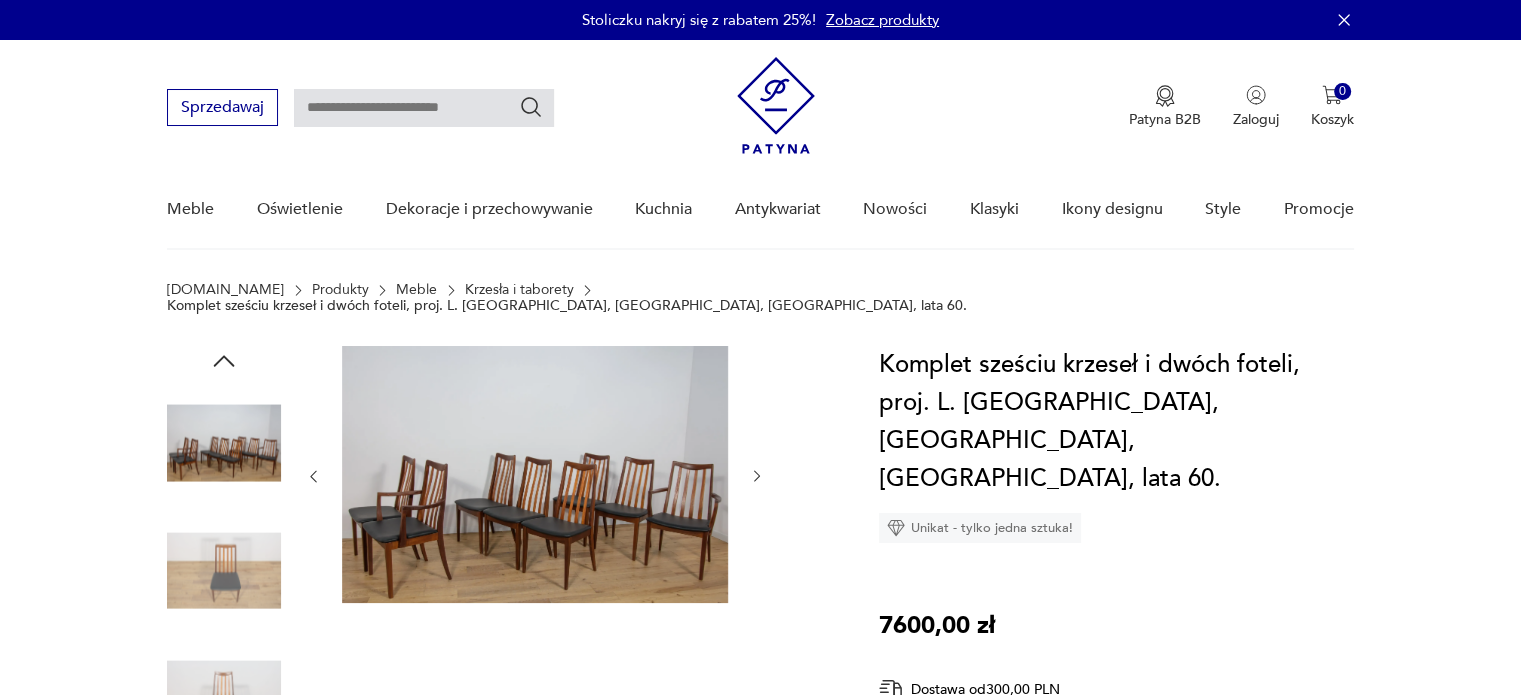 click 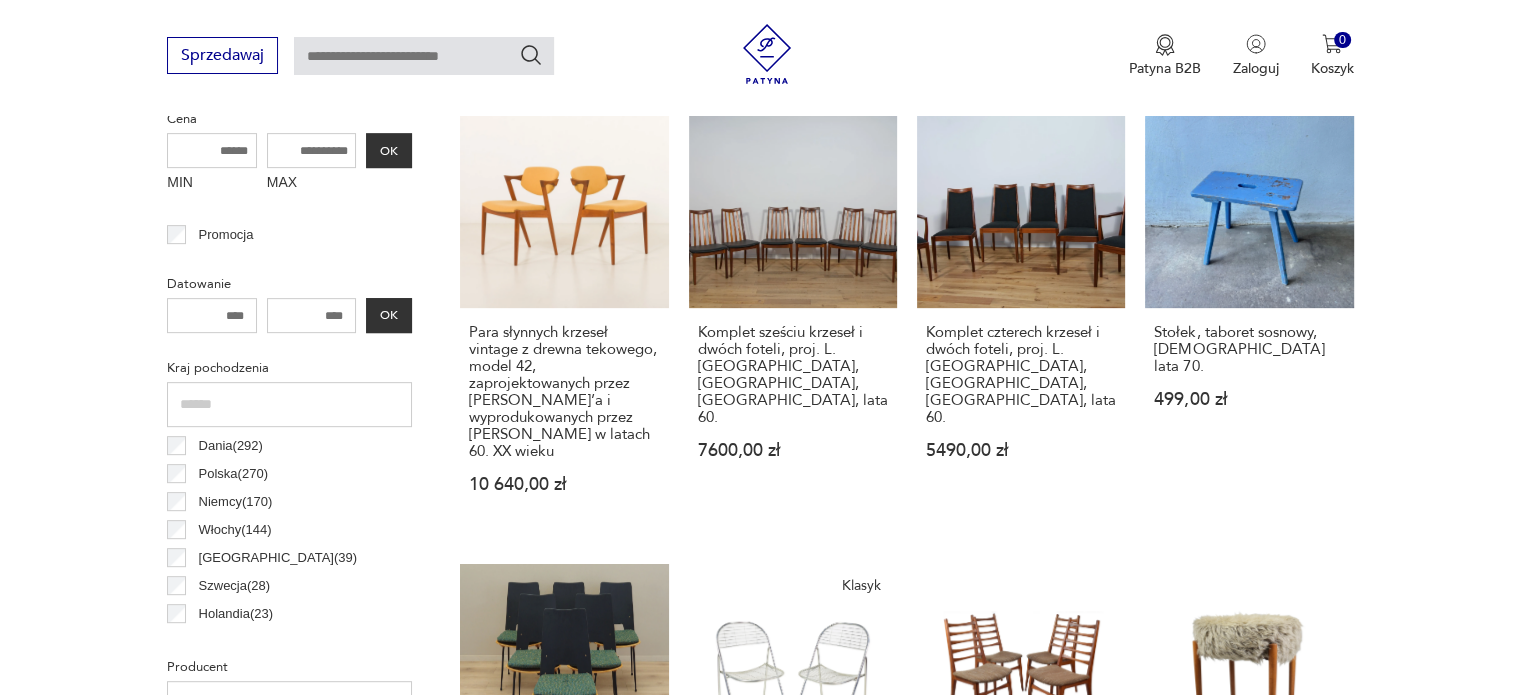 scroll, scrollTop: 798, scrollLeft: 0, axis: vertical 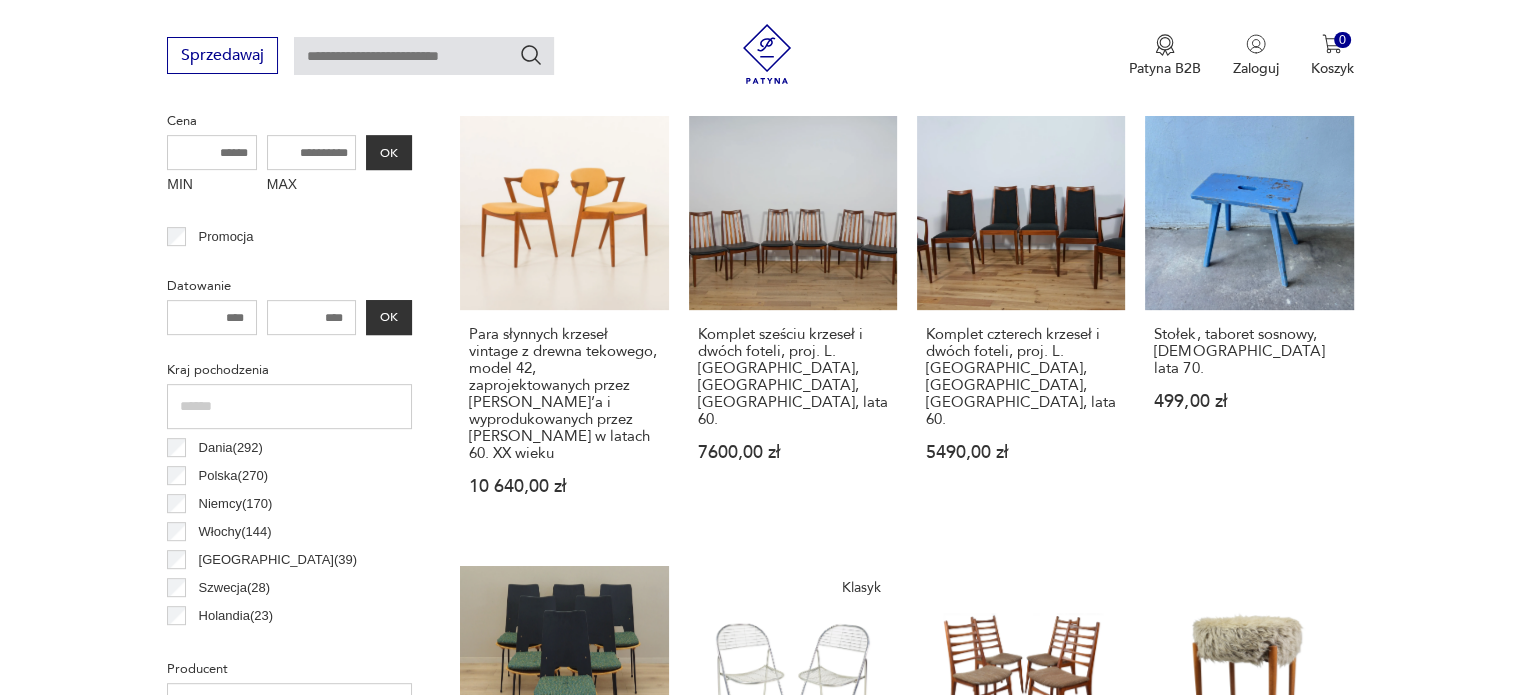drag, startPoint x: 1074, startPoint y: 257, endPoint x: 1085, endPoint y: 258, distance: 11.045361 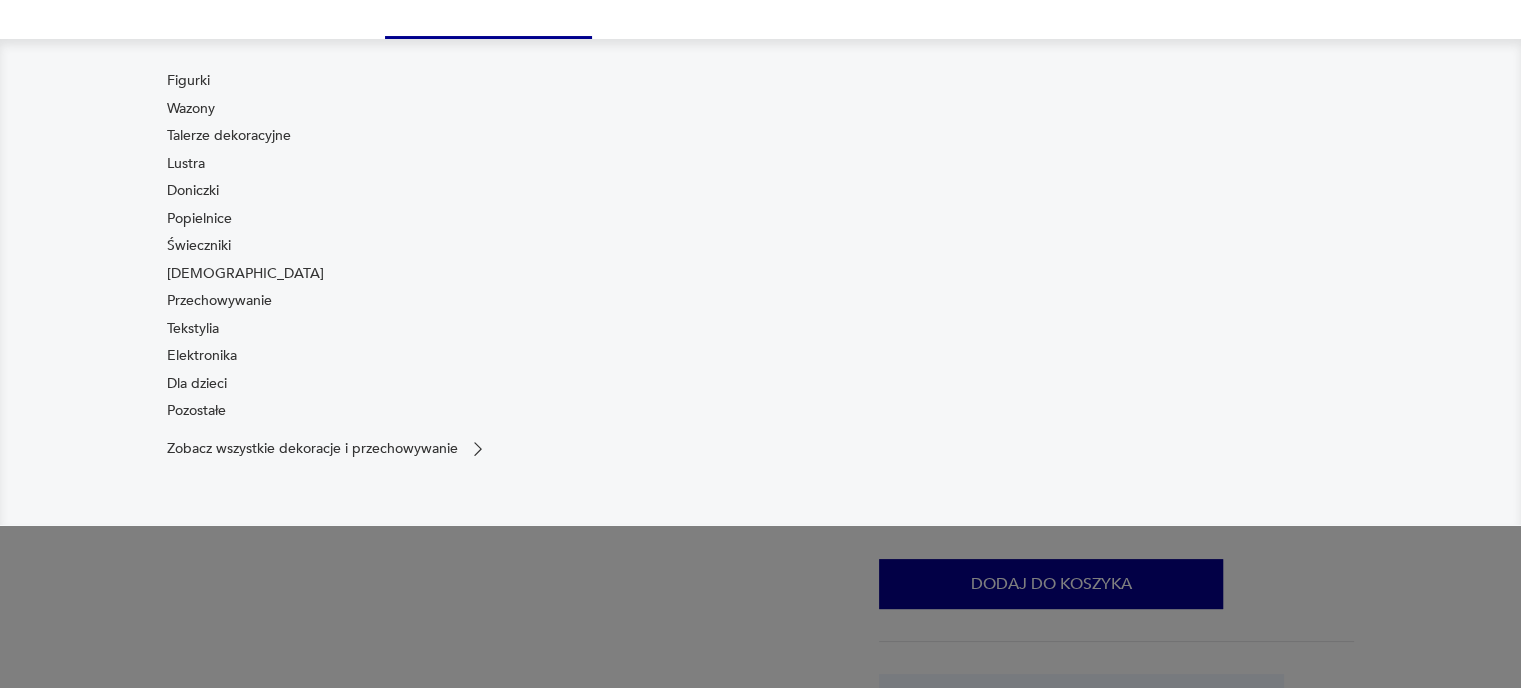 scroll, scrollTop: 400, scrollLeft: 0, axis: vertical 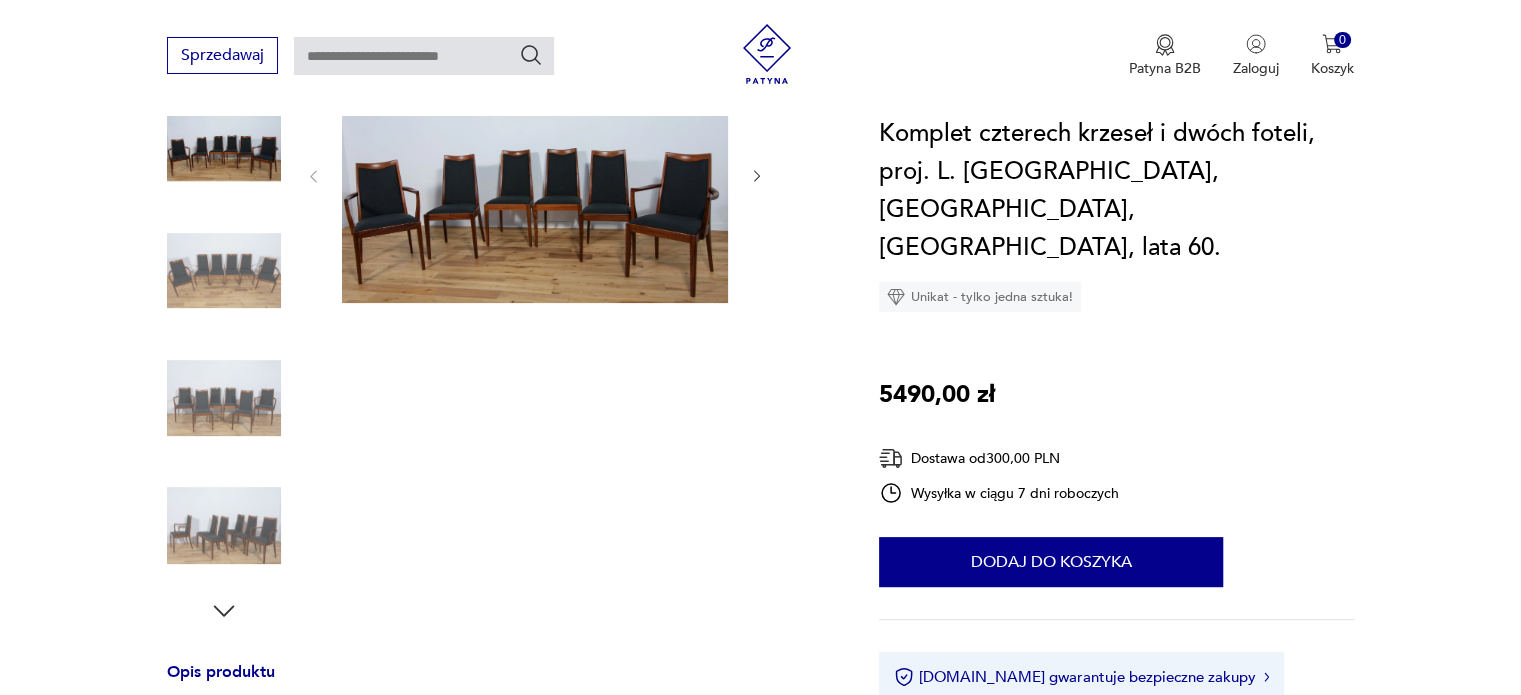 click at bounding box center (535, 176) 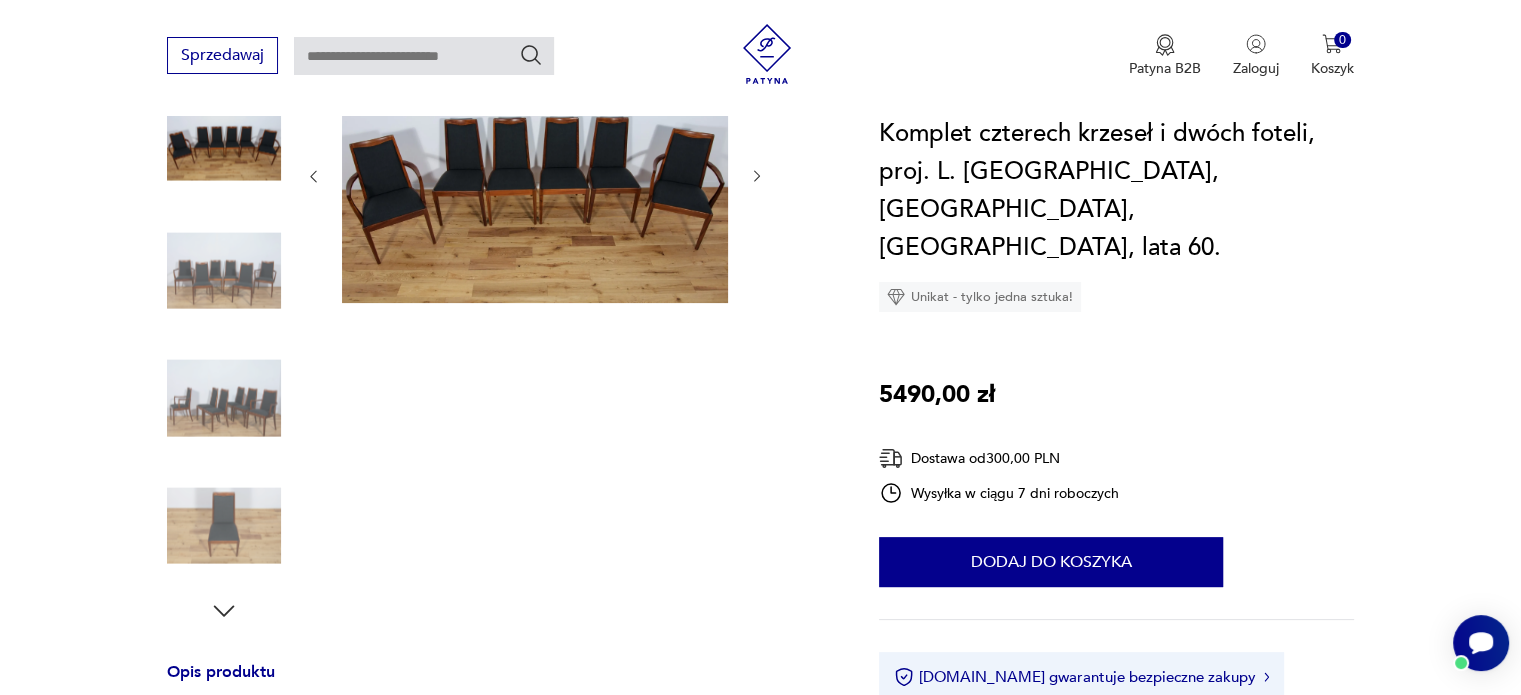 scroll, scrollTop: 0, scrollLeft: 0, axis: both 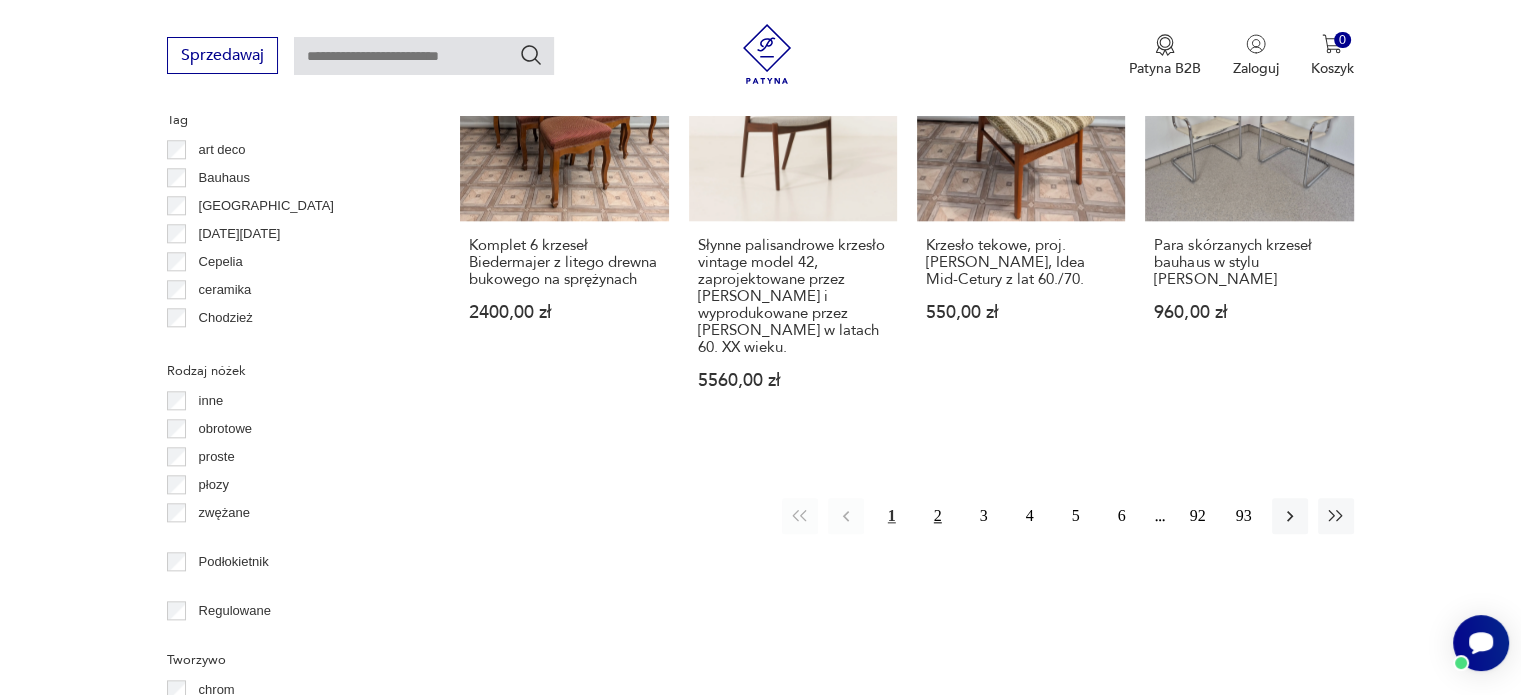 click on "2" at bounding box center (938, 516) 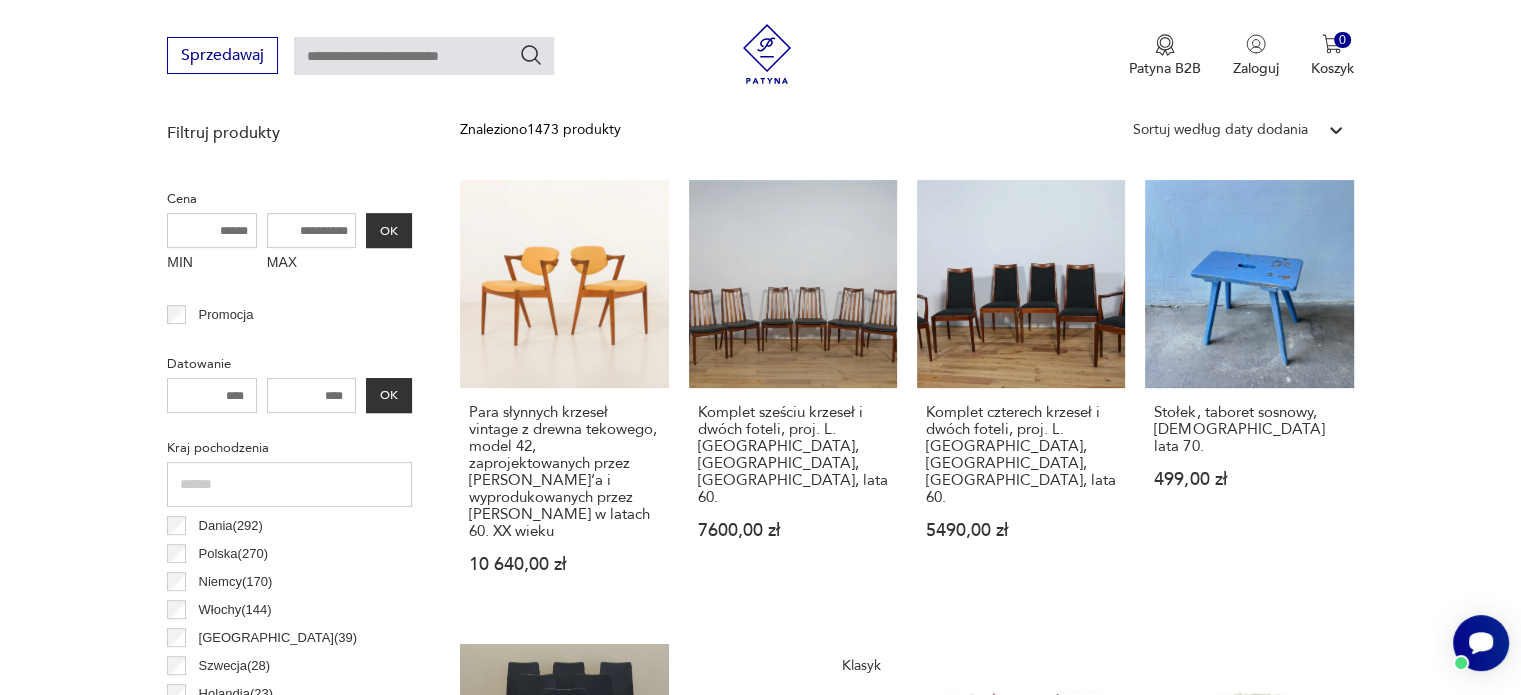 scroll, scrollTop: 530, scrollLeft: 0, axis: vertical 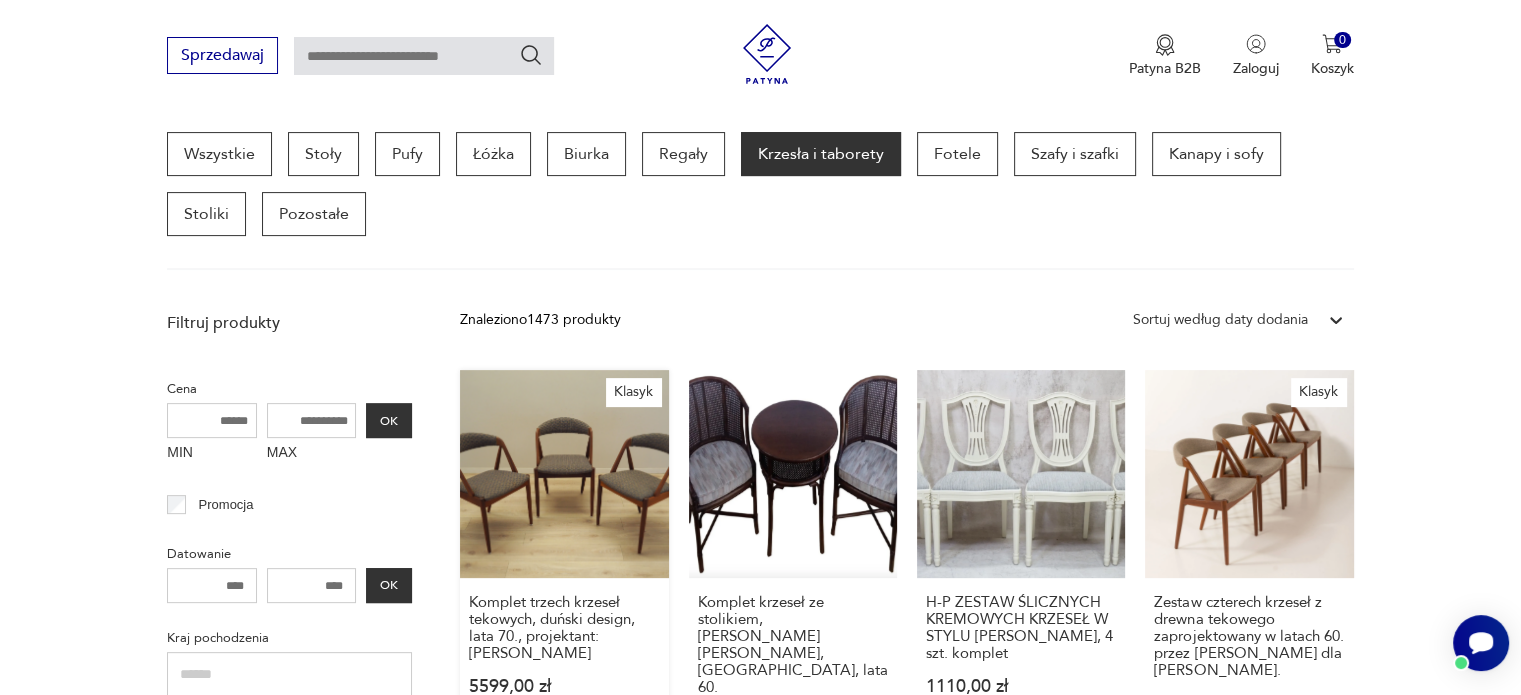 click on "Klasyk Komplet trzech krzeseł tekowych, duński design, lata 70., projektant: [PERSON_NAME] 5599,00 zł" at bounding box center (564, 569) 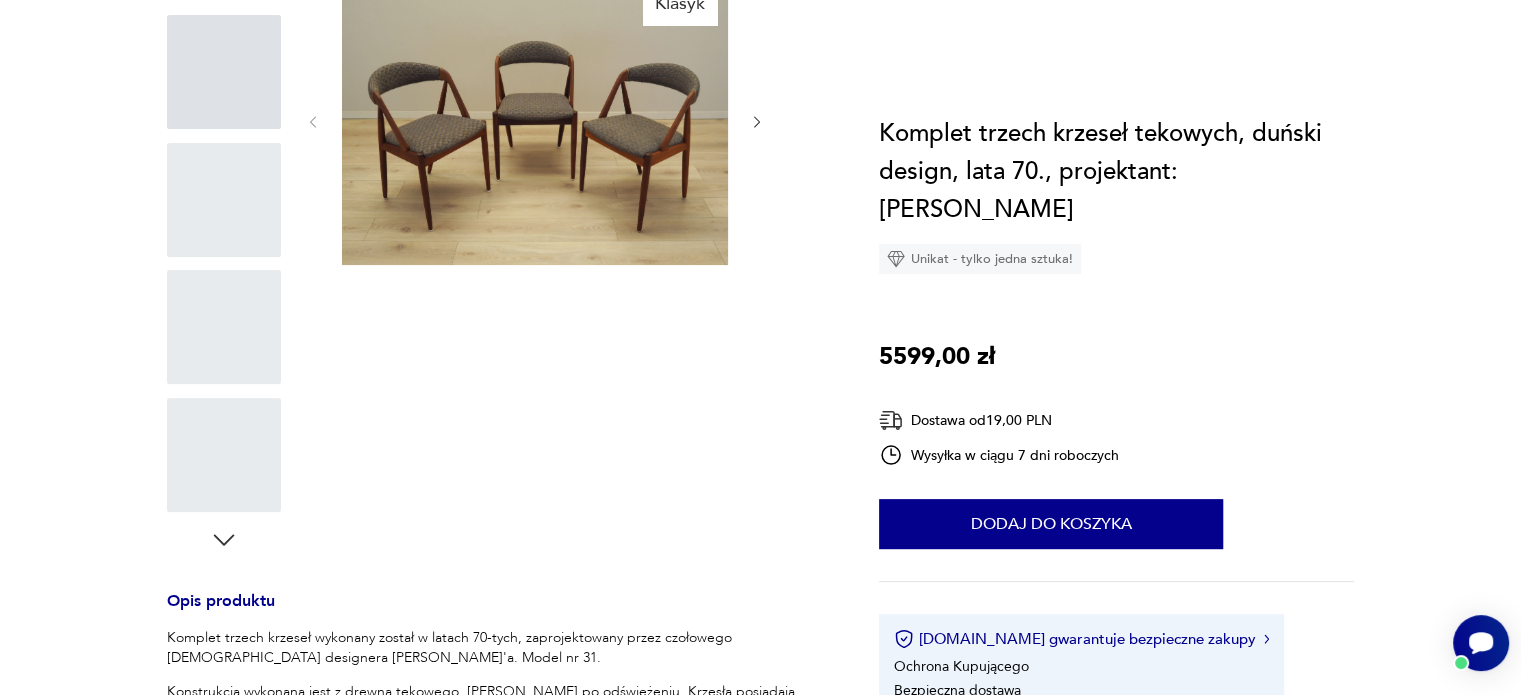 scroll, scrollTop: 0, scrollLeft: 0, axis: both 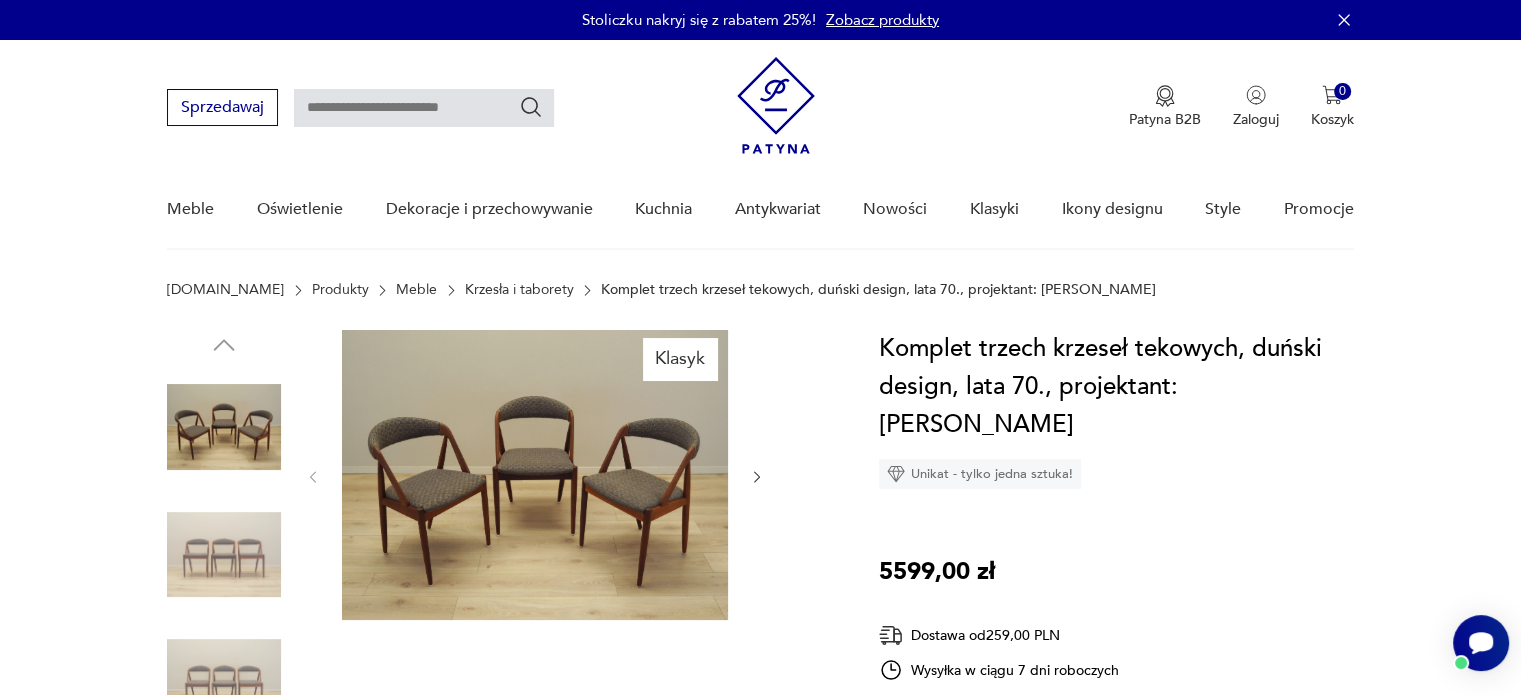 click at bounding box center [535, 475] 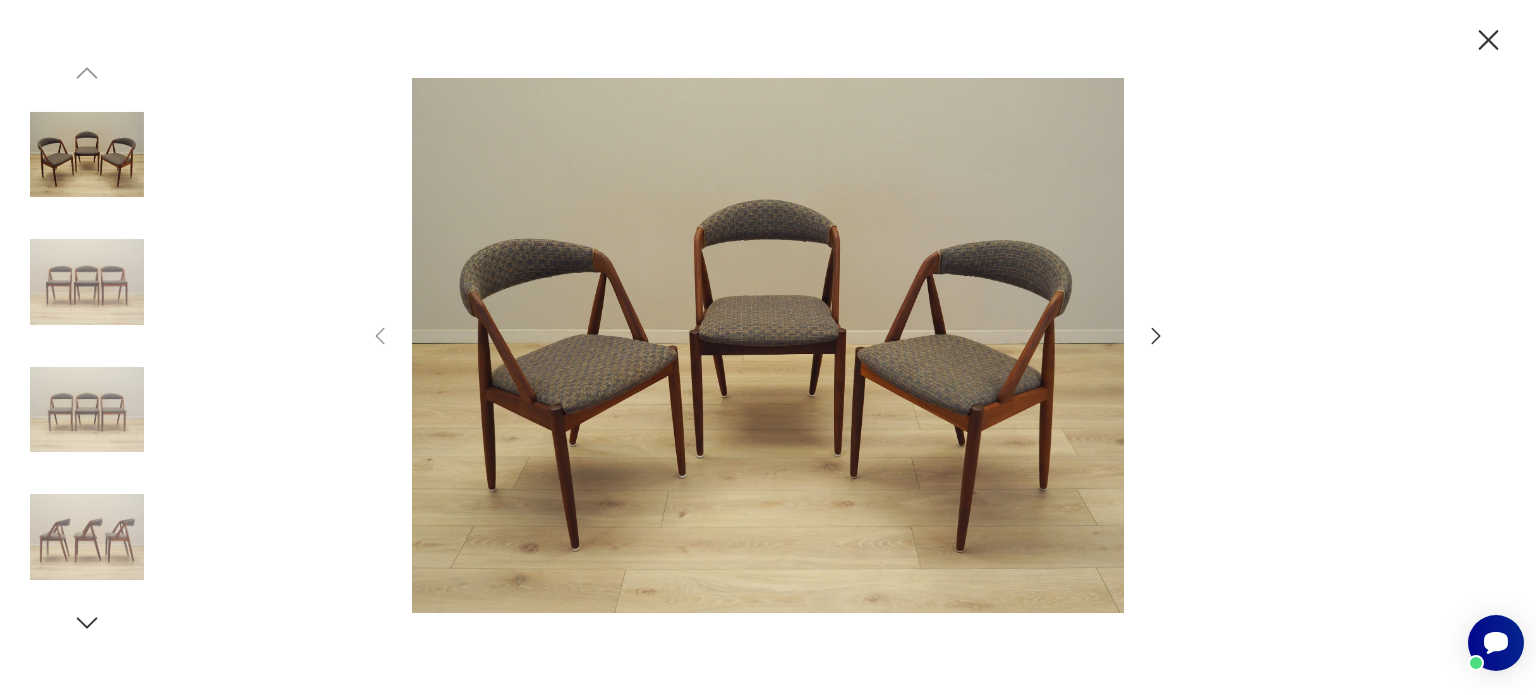click 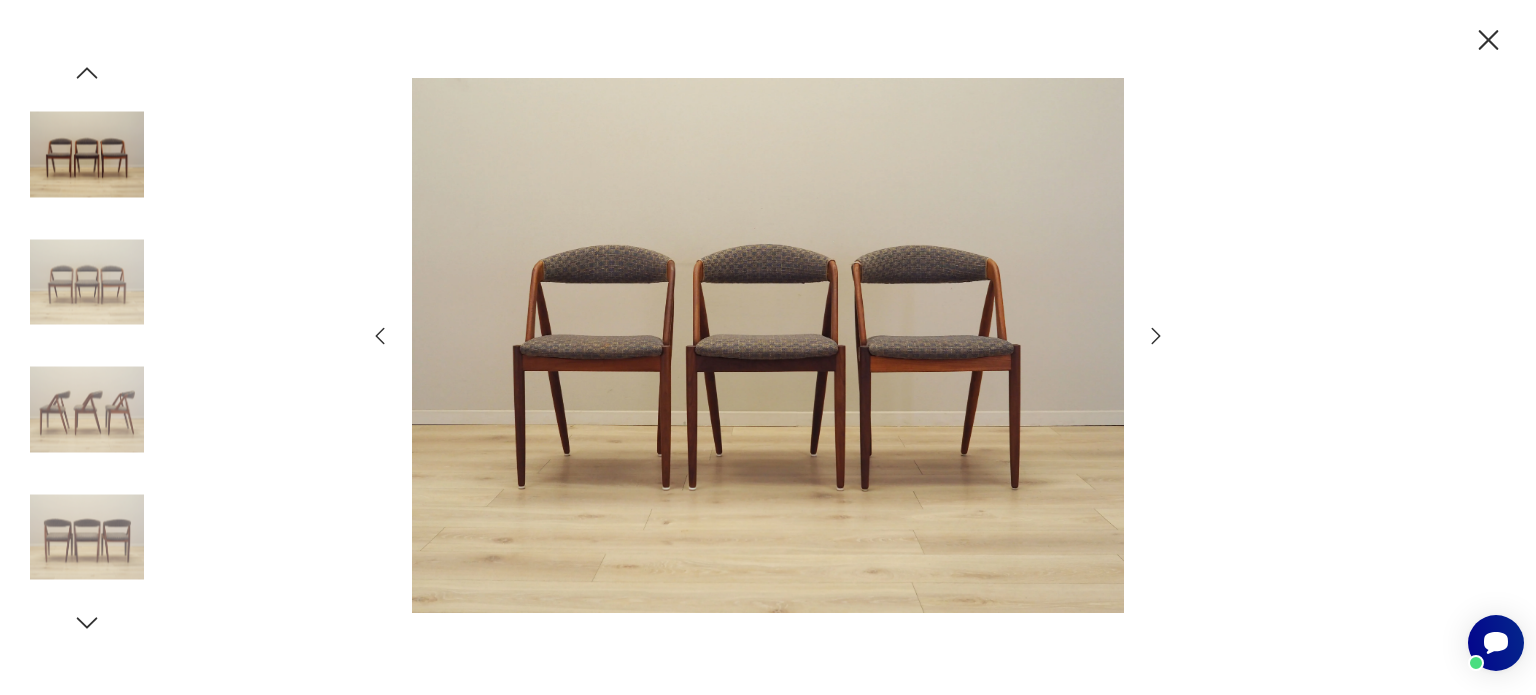 click 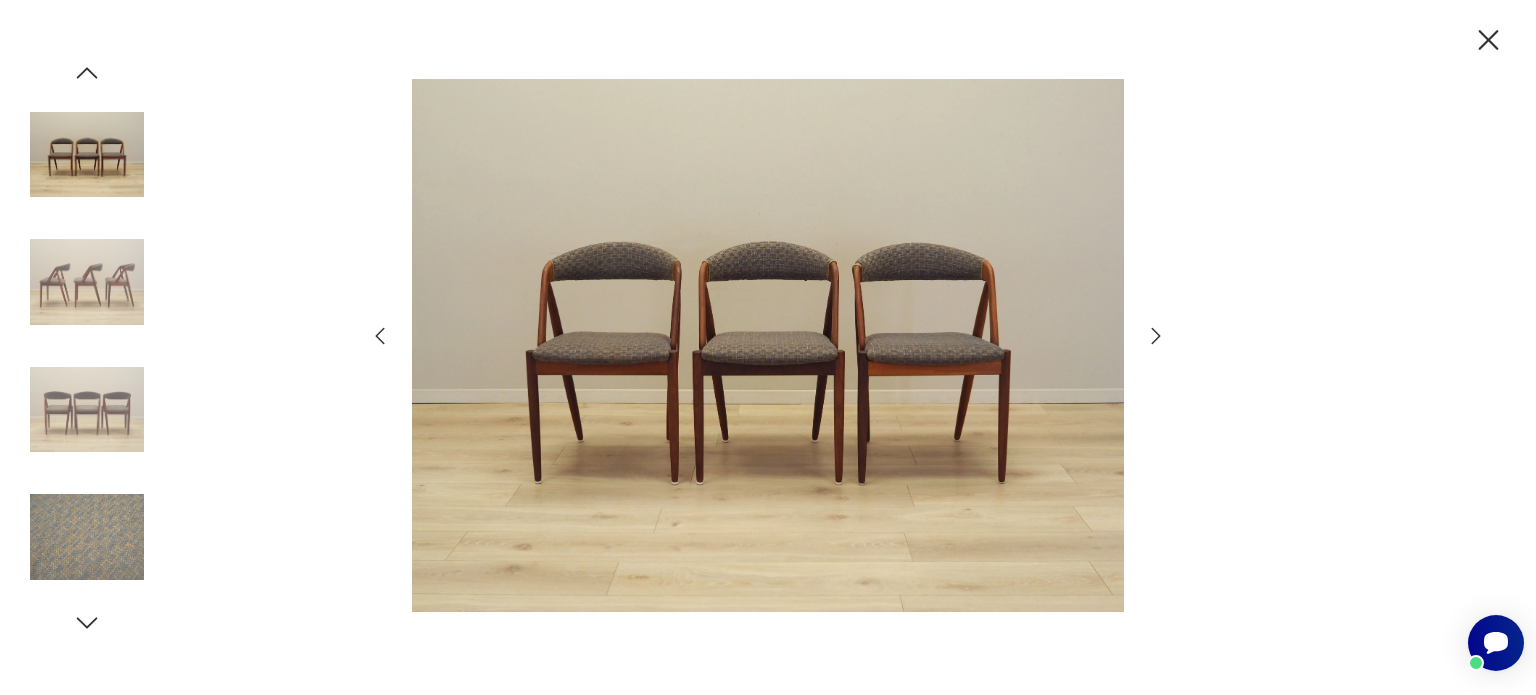 click 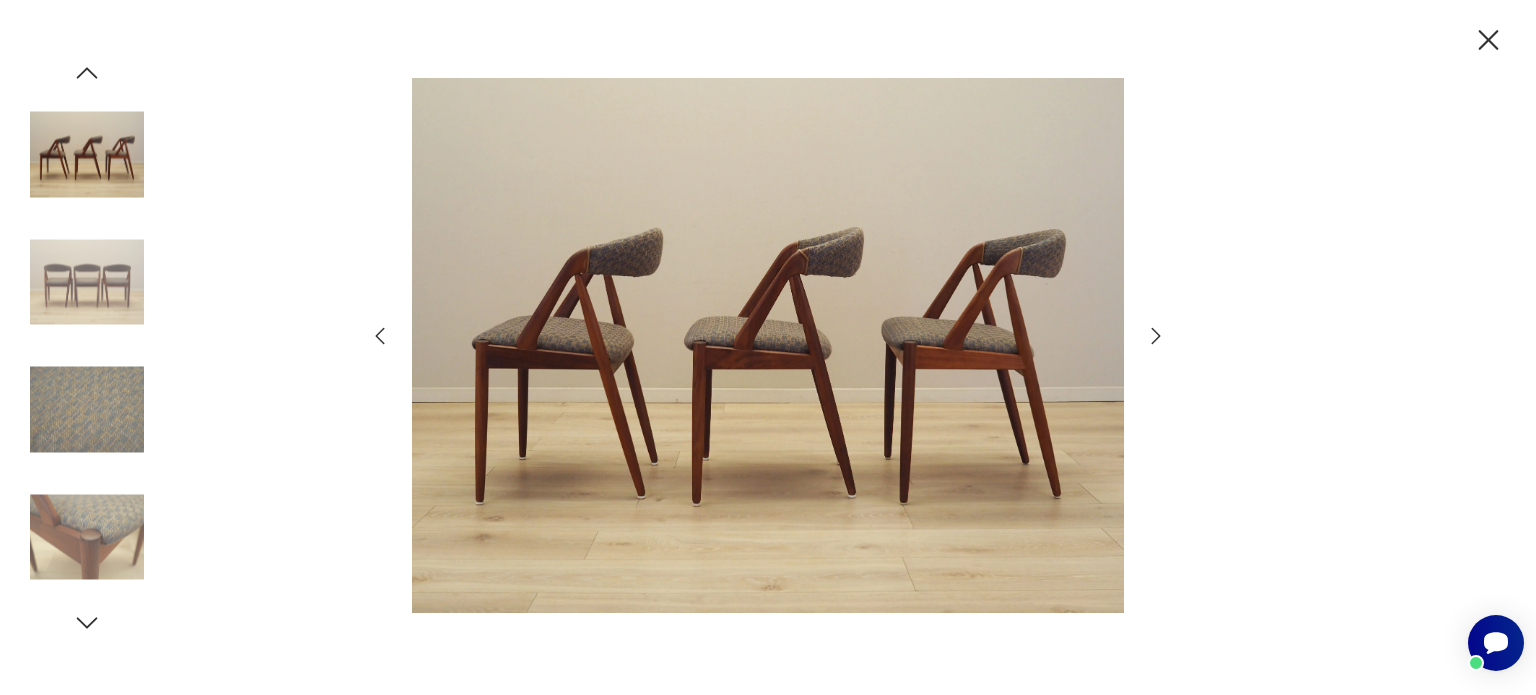 click 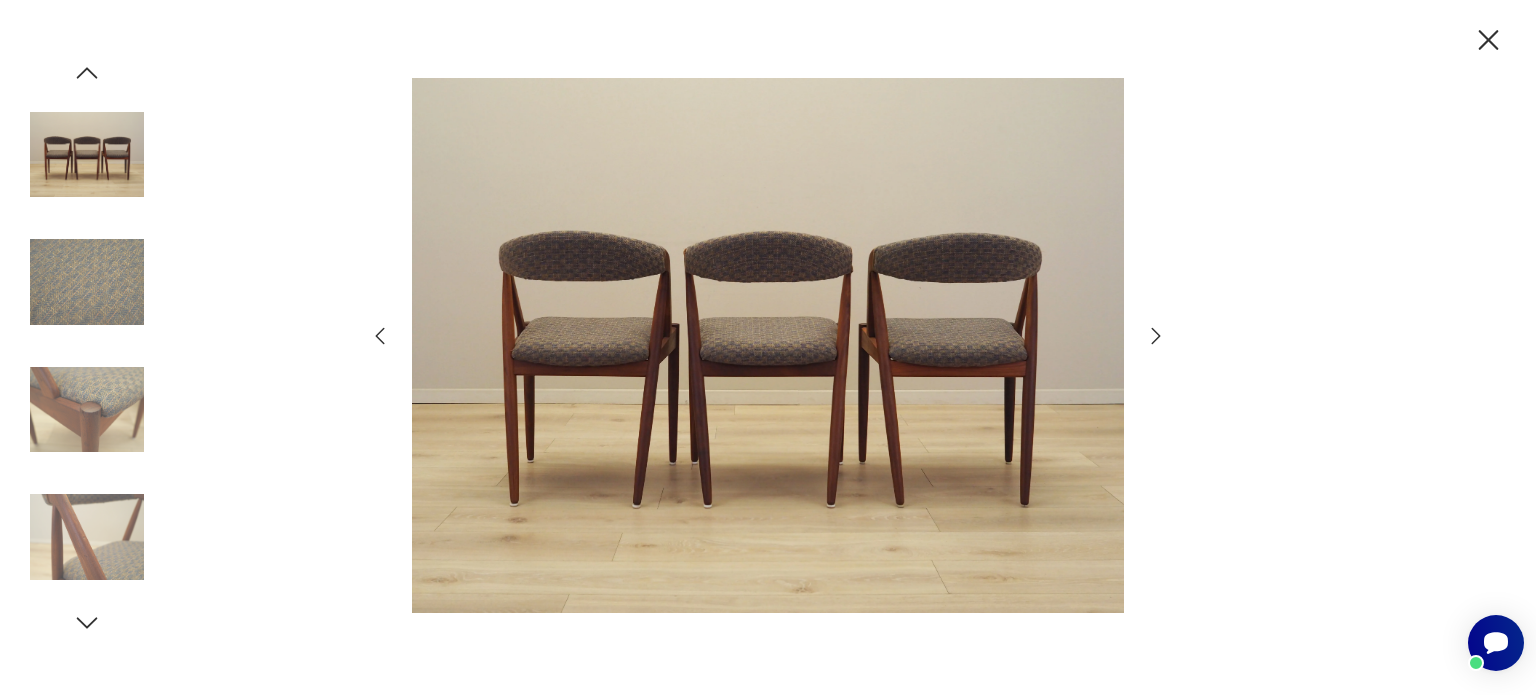 click 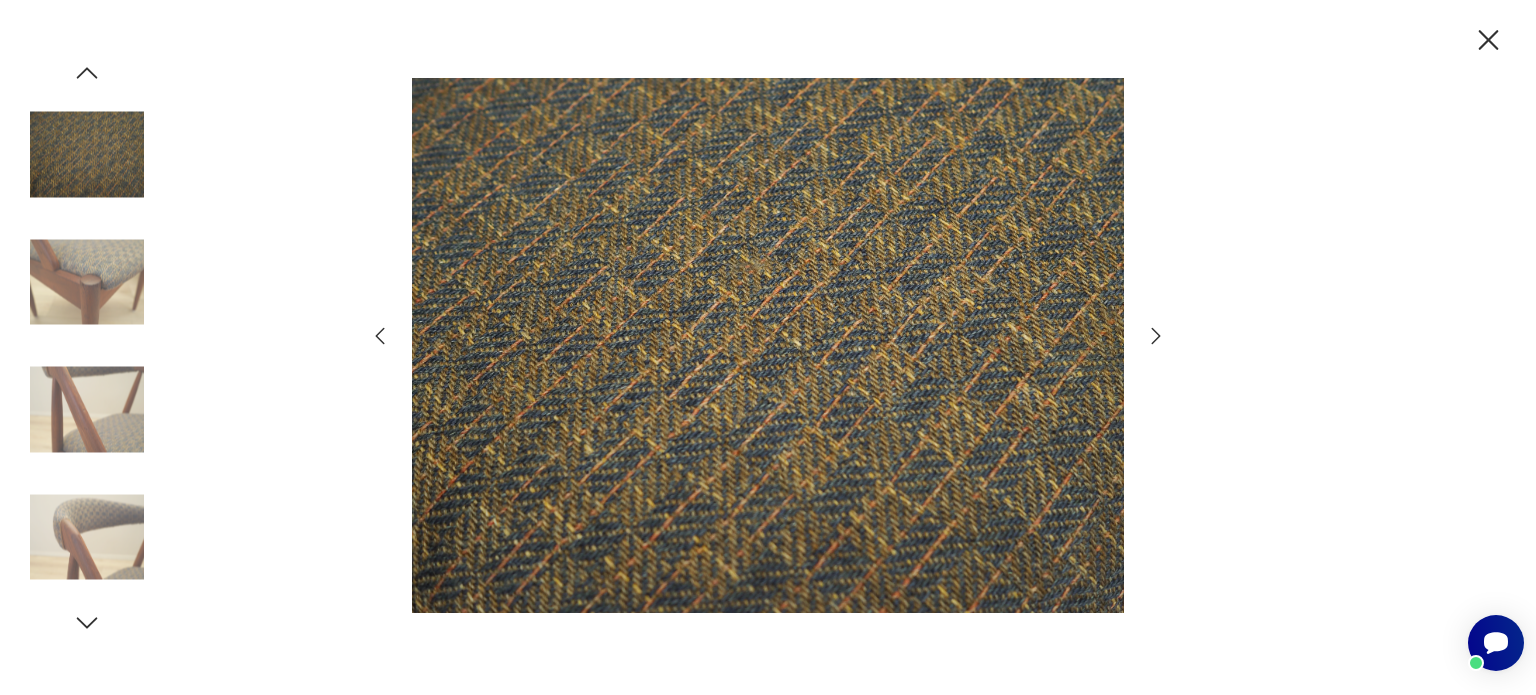 click 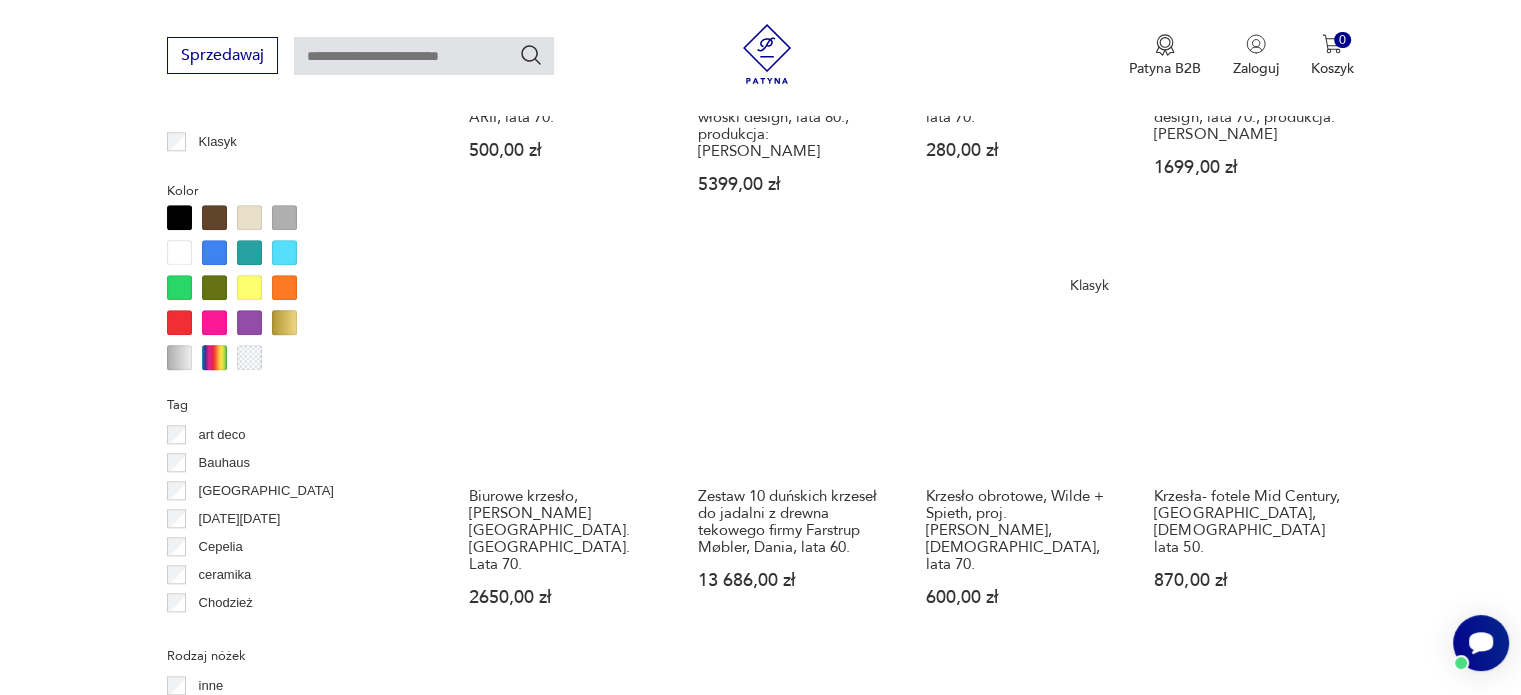 scroll, scrollTop: 2130, scrollLeft: 0, axis: vertical 